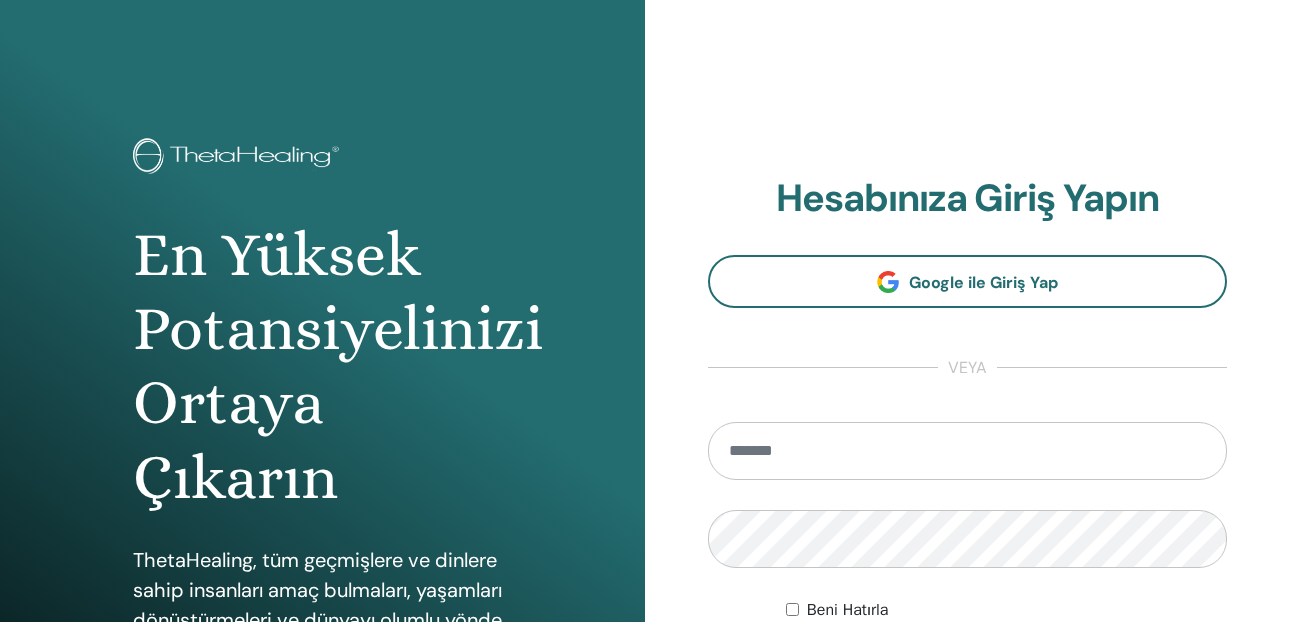 scroll, scrollTop: 100, scrollLeft: 0, axis: vertical 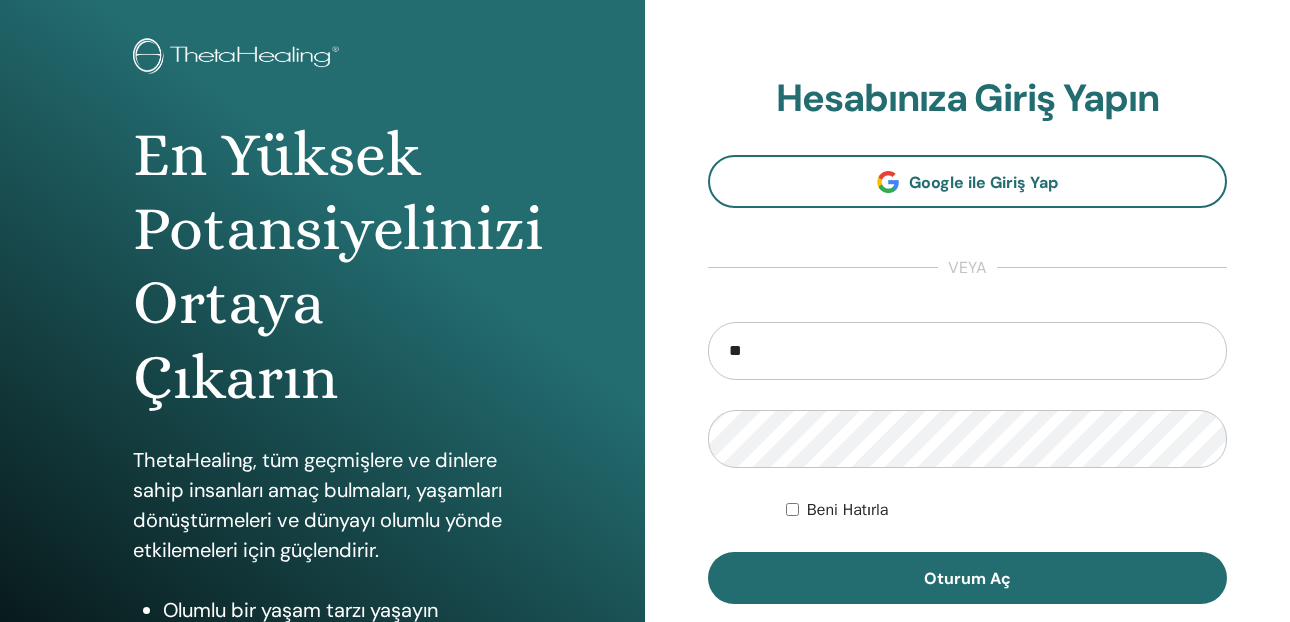 type on "**********" 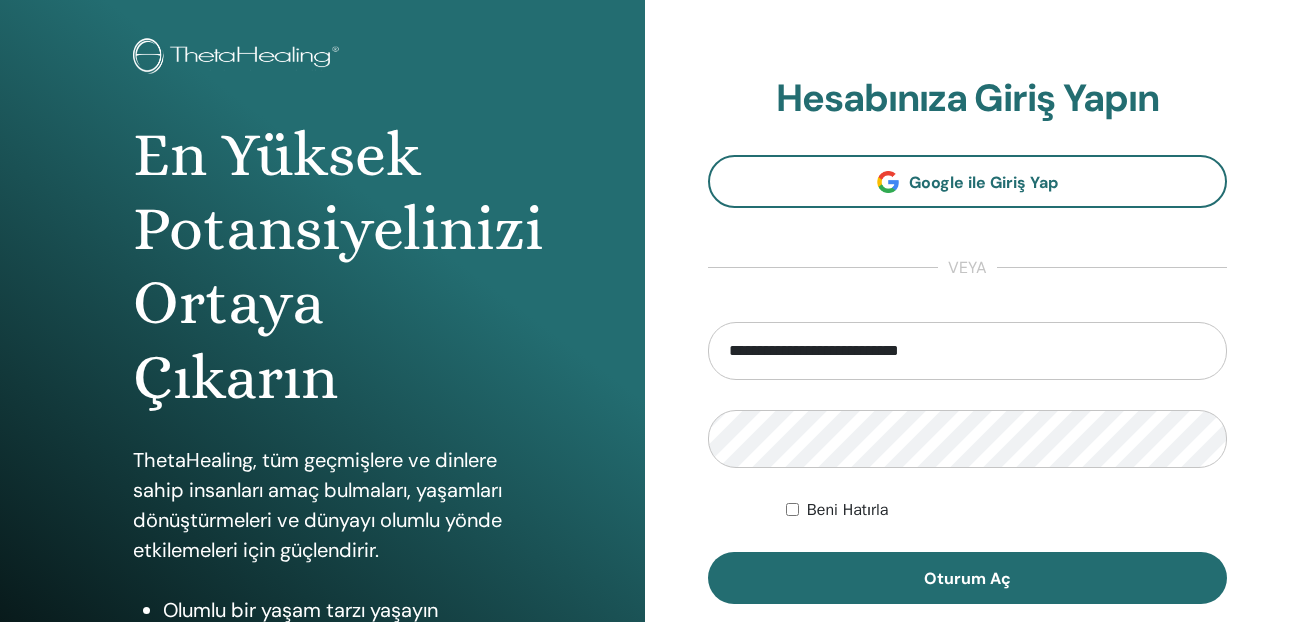 scroll, scrollTop: 200, scrollLeft: 0, axis: vertical 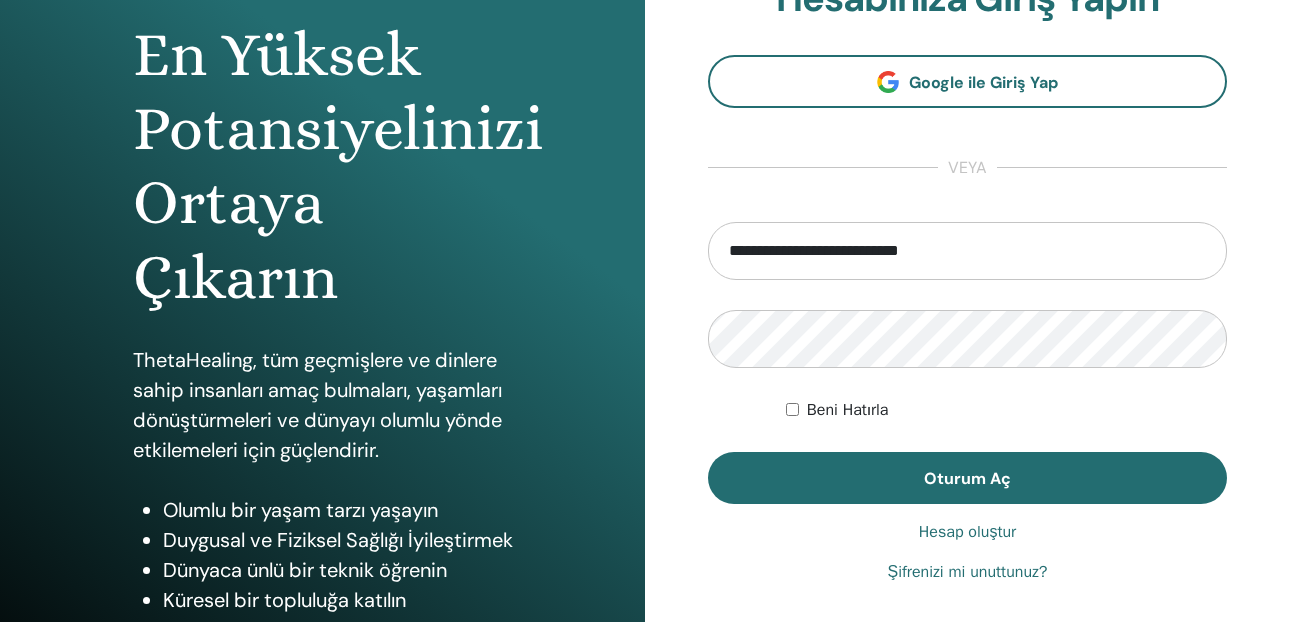 click on "Şifrenizi mi unuttunuz?" at bounding box center [968, 572] 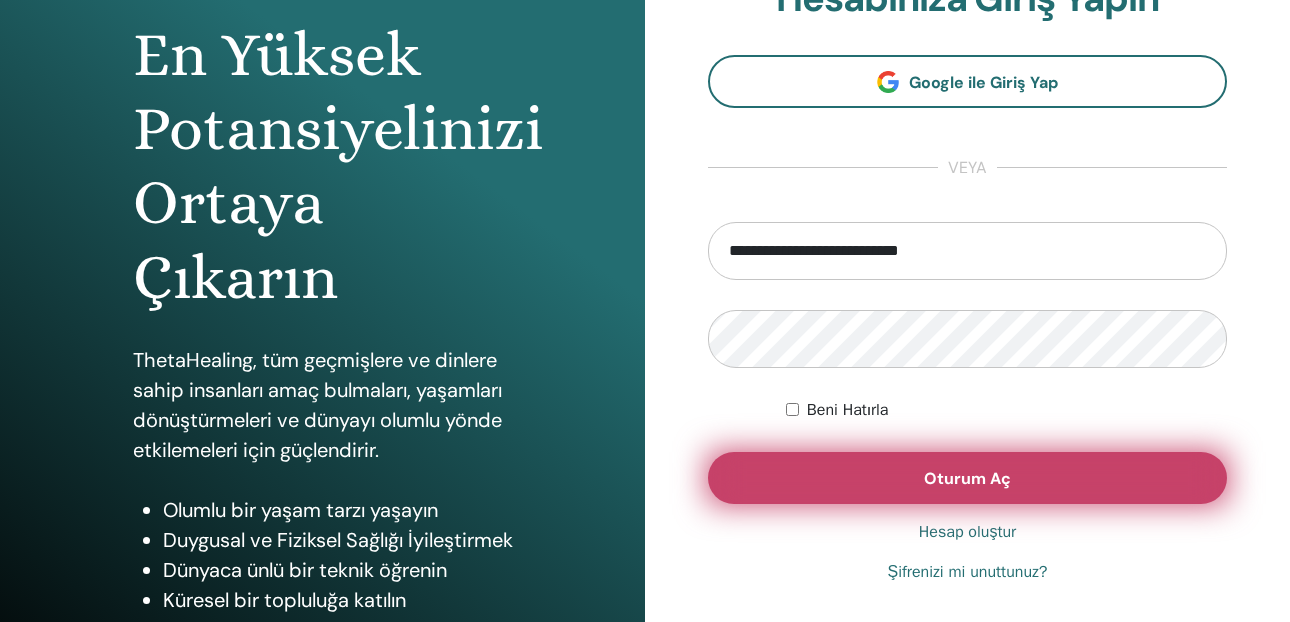 click on "Oturum Aç" at bounding box center [967, 478] 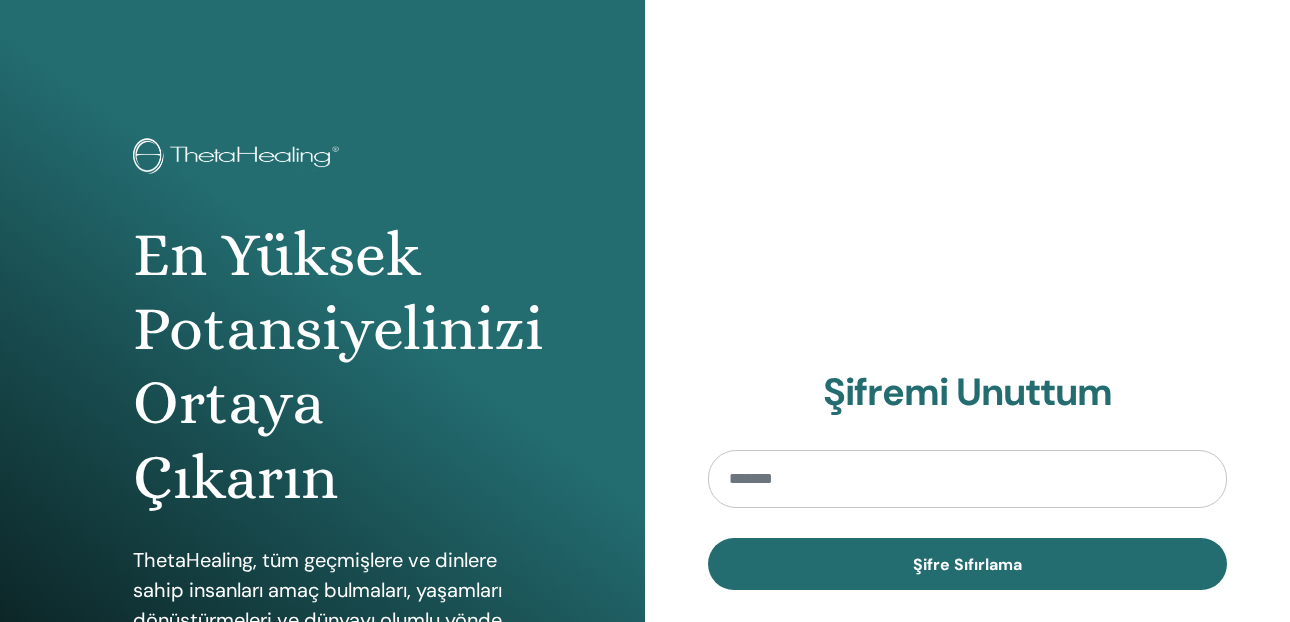 scroll, scrollTop: 0, scrollLeft: 0, axis: both 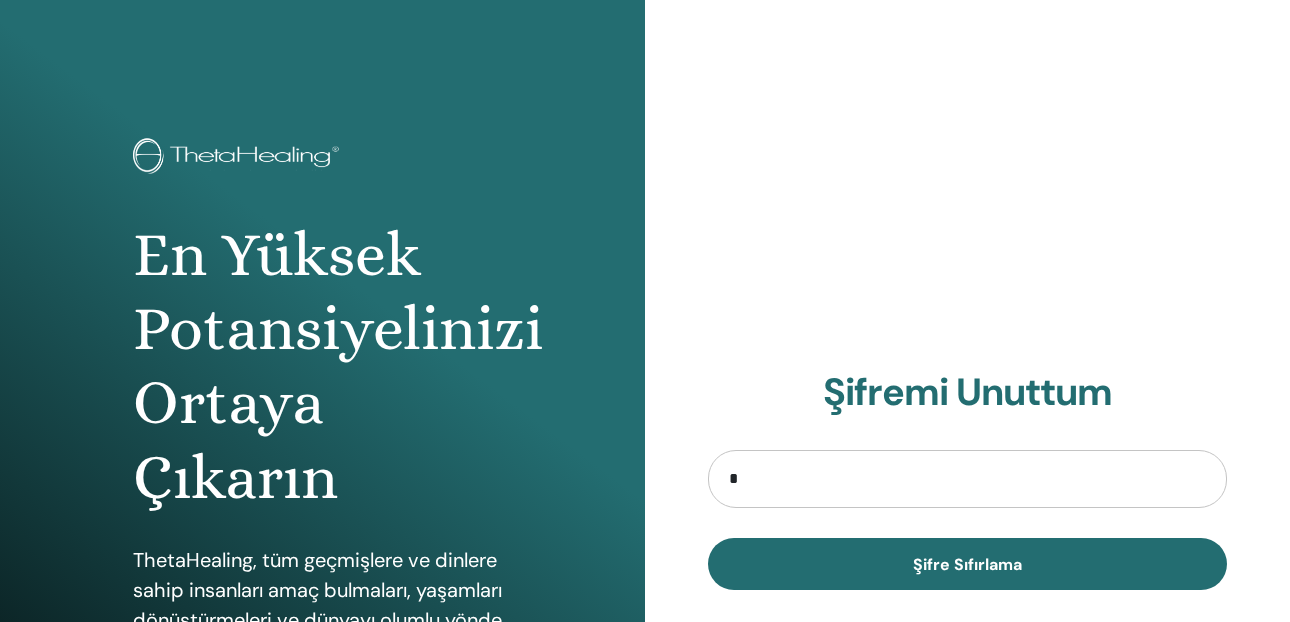 click on "*" at bounding box center (967, 479) 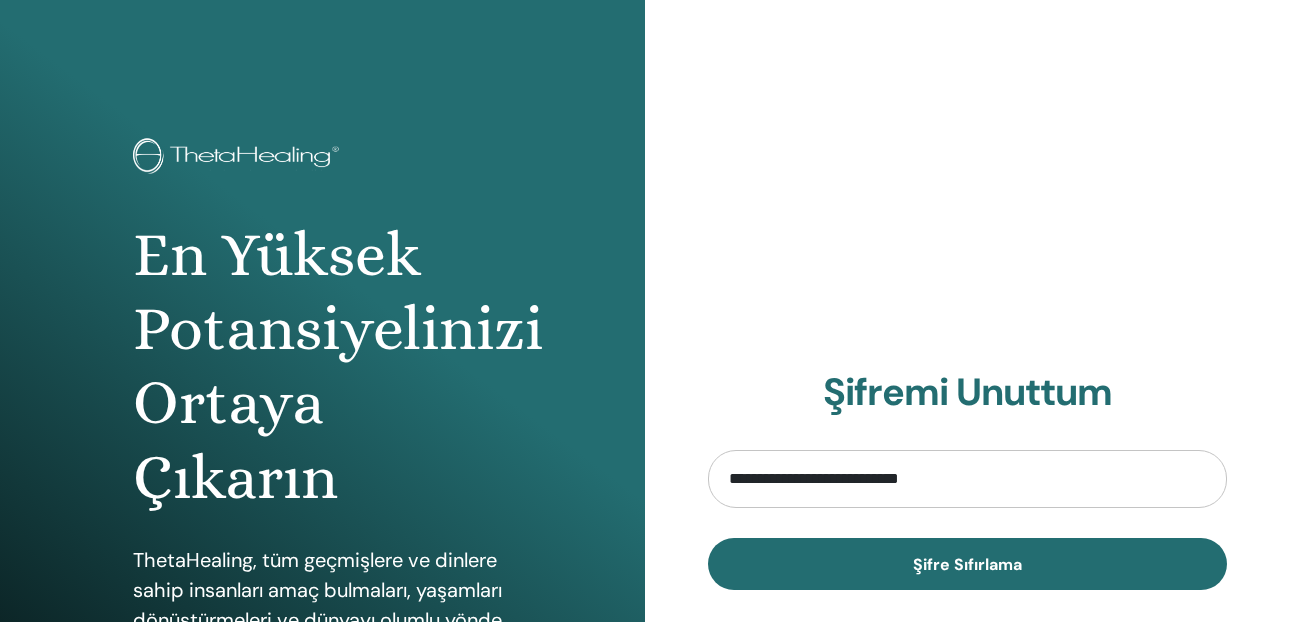 drag, startPoint x: 891, startPoint y: 566, endPoint x: 1249, endPoint y: 333, distance: 427.14517 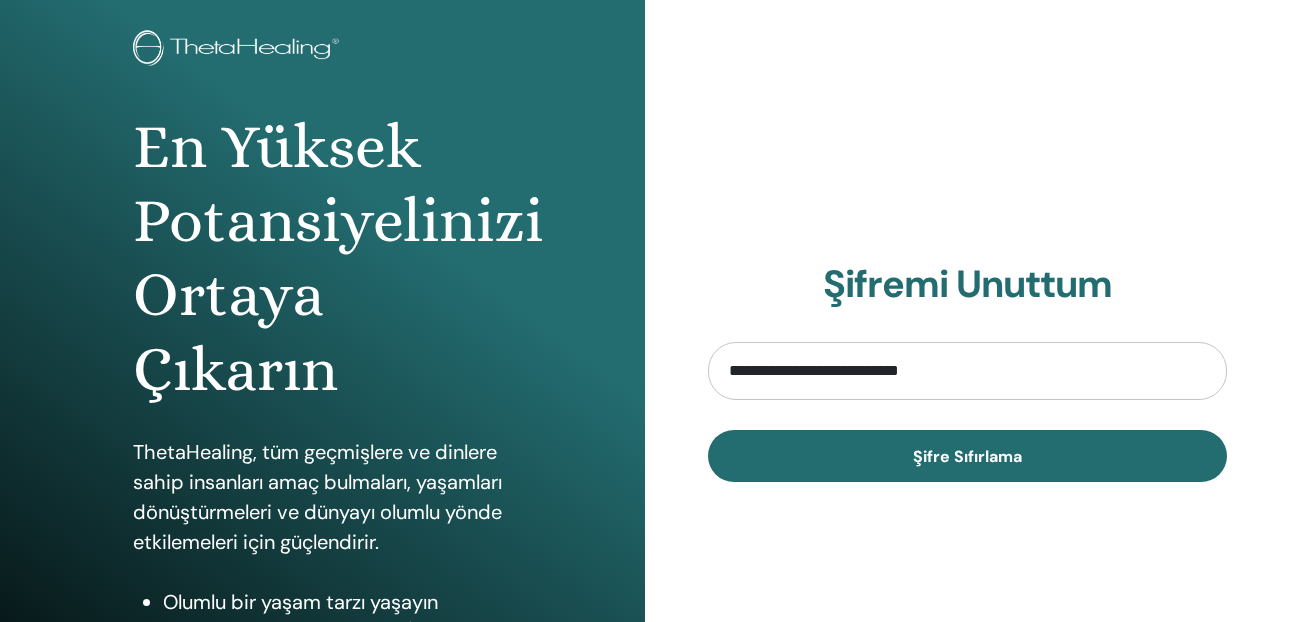 scroll, scrollTop: 100, scrollLeft: 0, axis: vertical 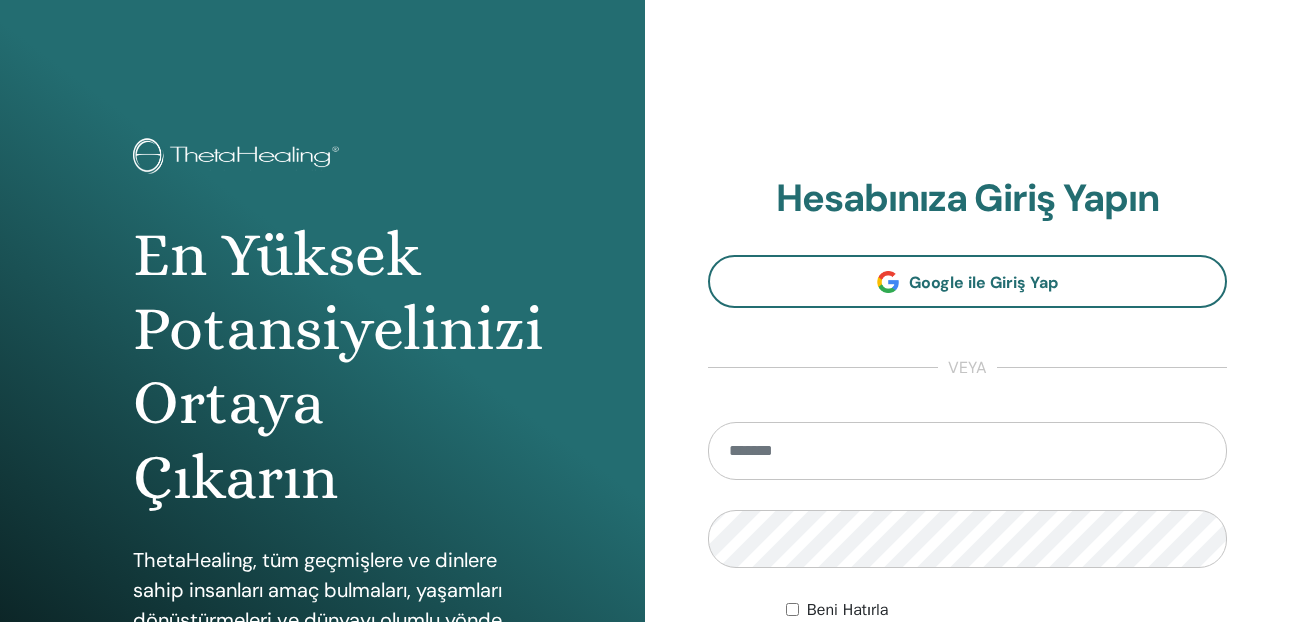 click at bounding box center [967, 451] 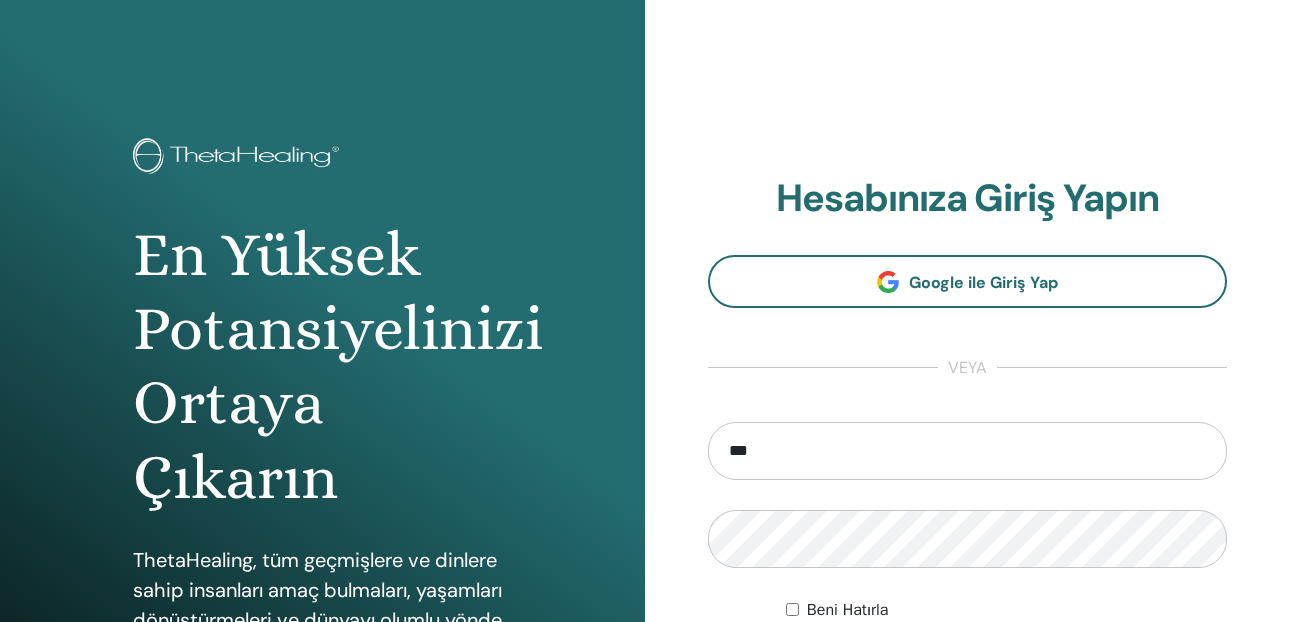 click on "***" at bounding box center (967, 451) 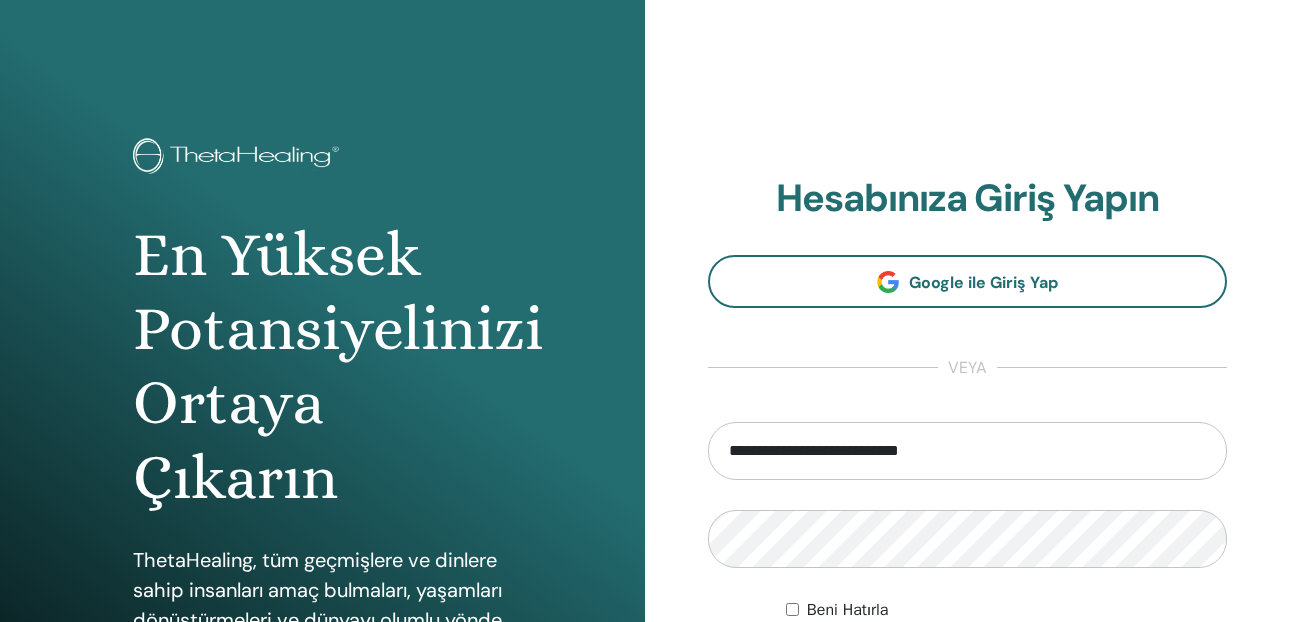 scroll, scrollTop: 200, scrollLeft: 0, axis: vertical 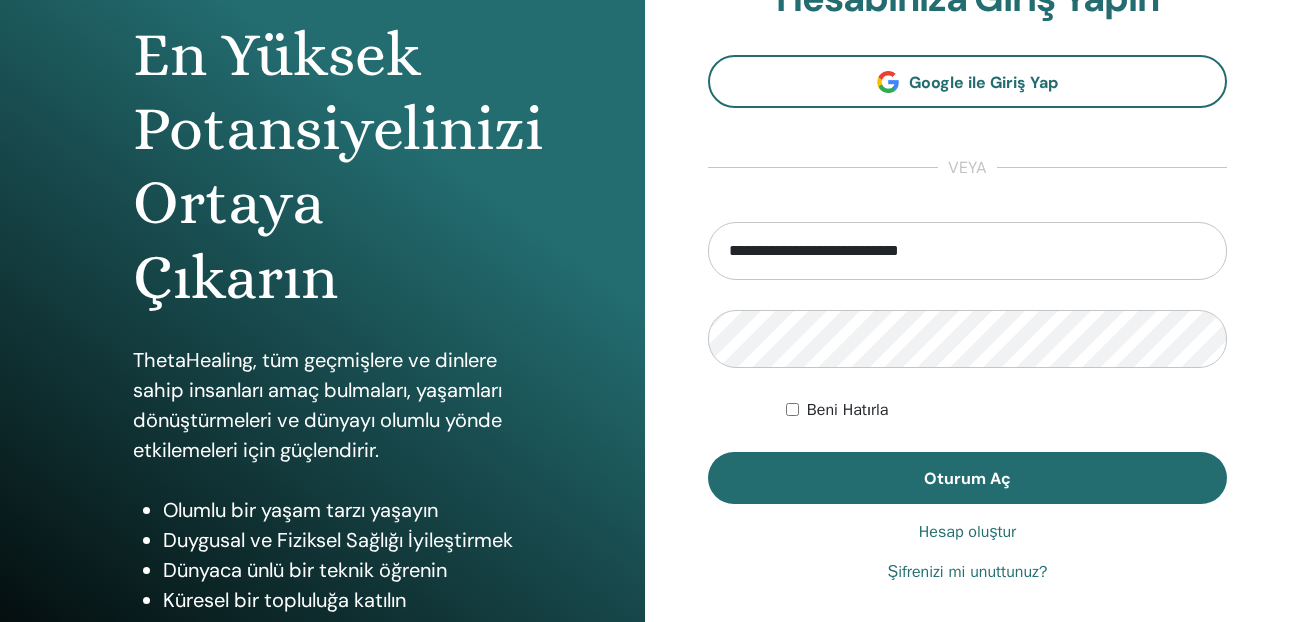 click on "Beni Hatırla" at bounding box center [848, 410] 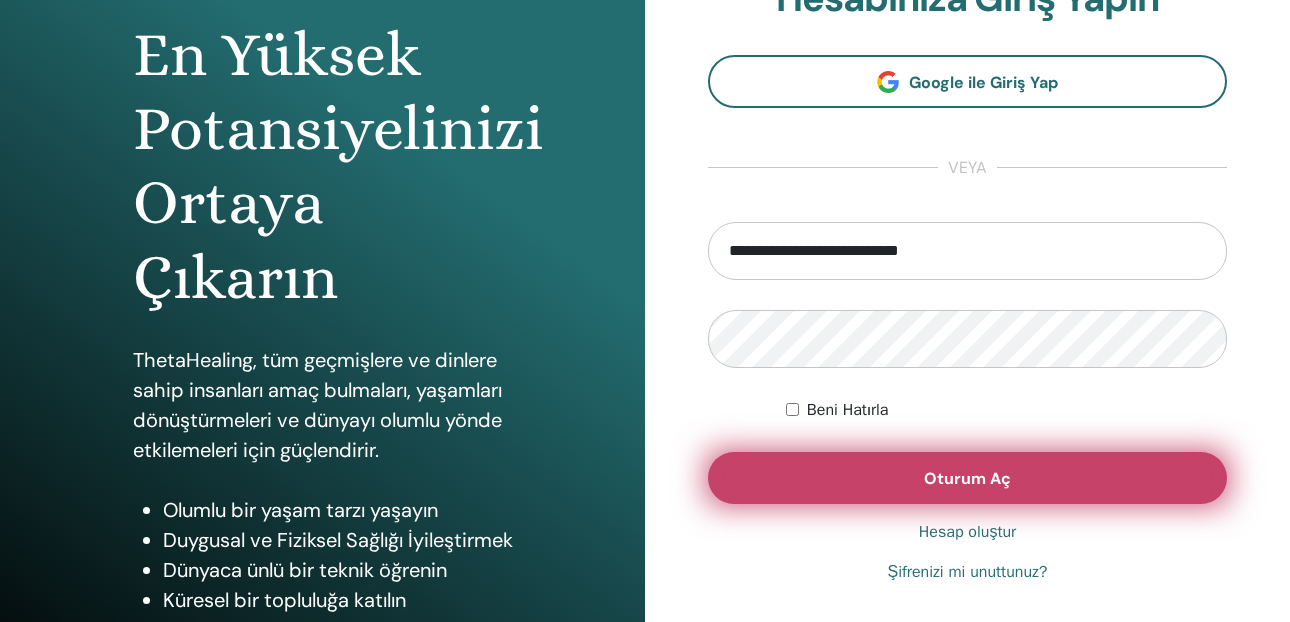click on "Oturum Aç" at bounding box center (967, 478) 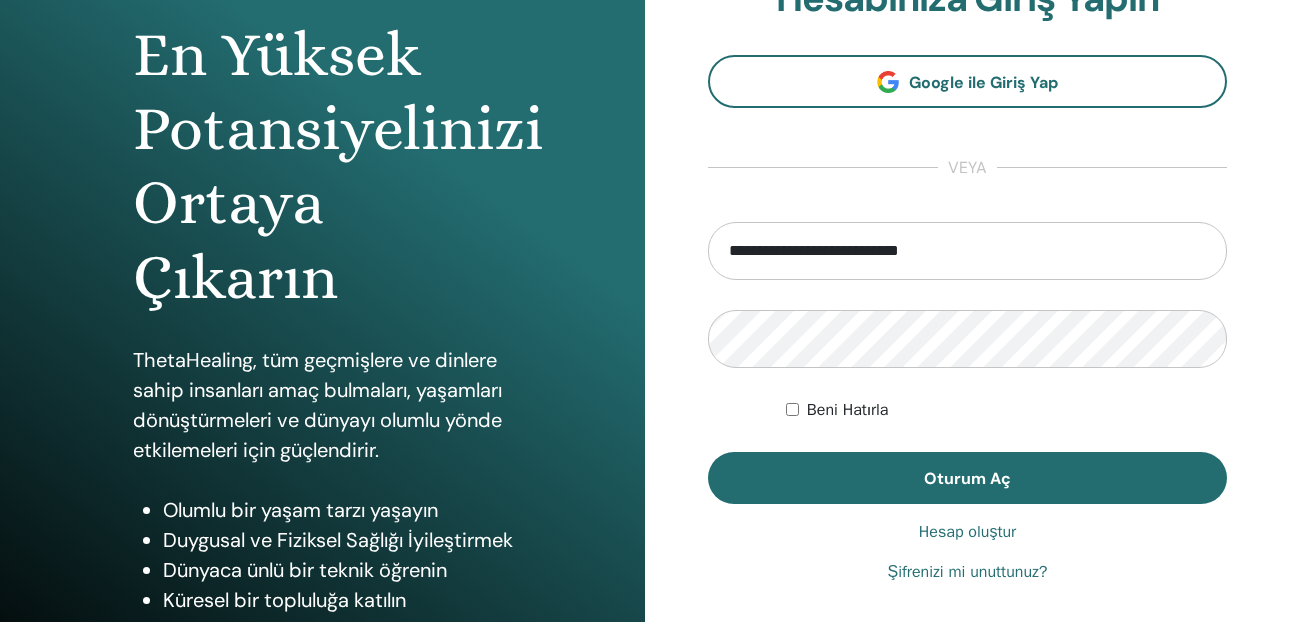 scroll, scrollTop: 300, scrollLeft: 0, axis: vertical 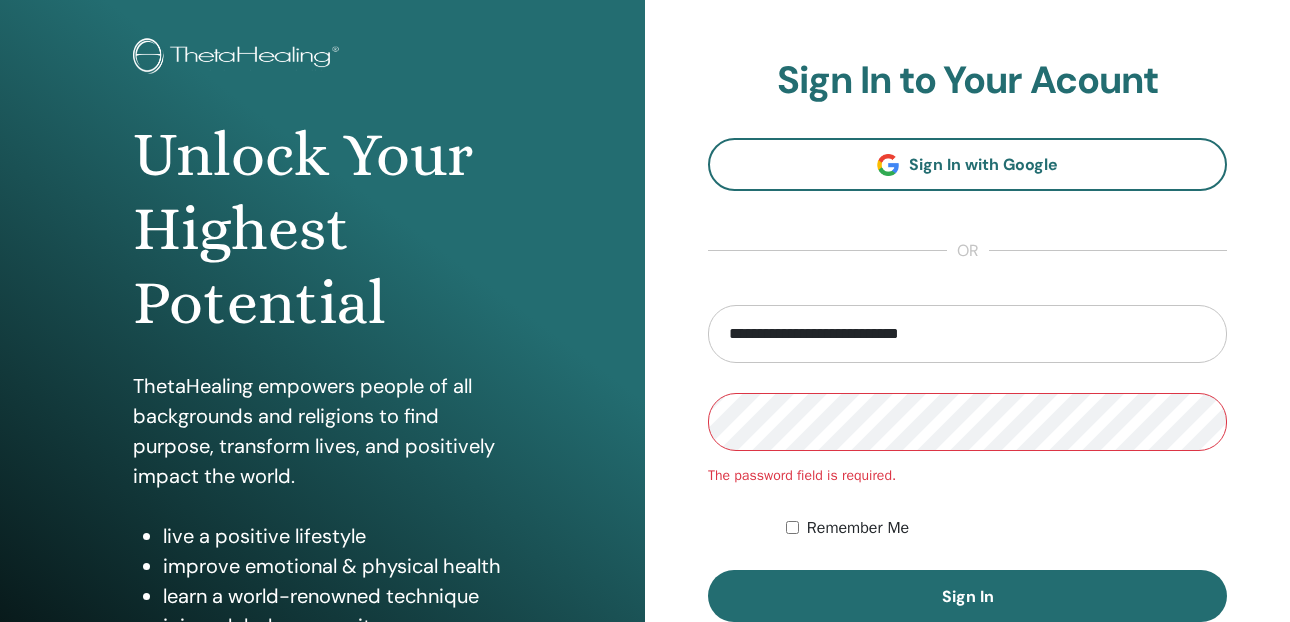 click on "**********" at bounding box center [967, 380] 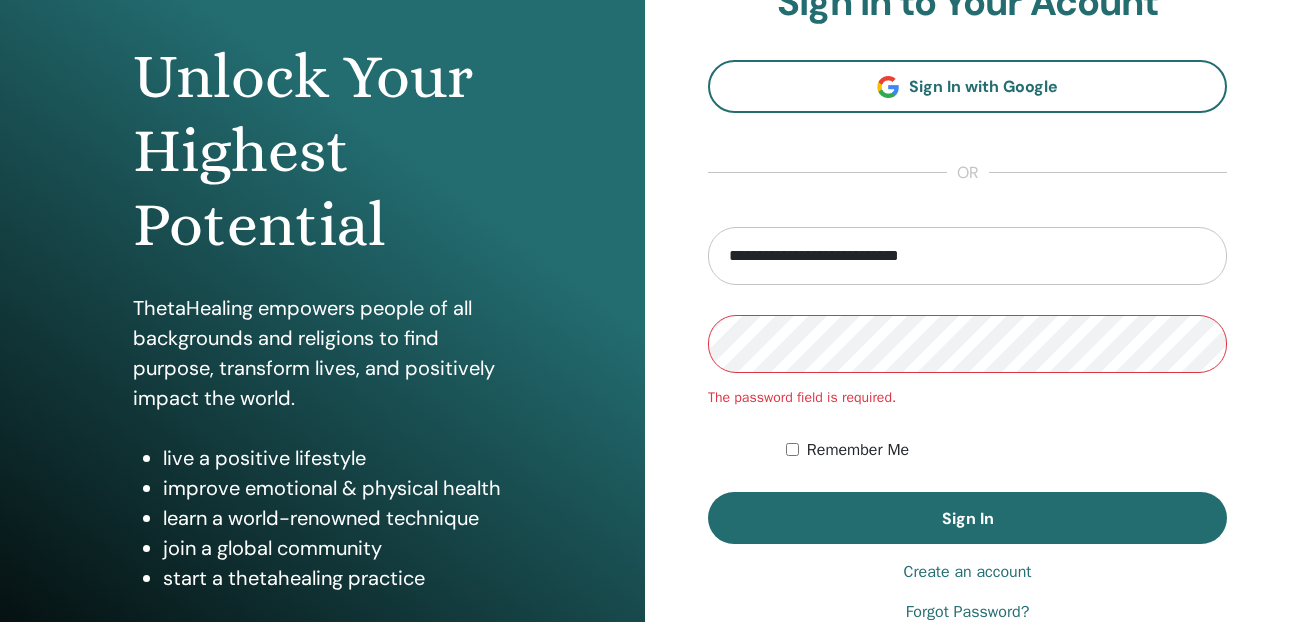 scroll, scrollTop: 338, scrollLeft: 0, axis: vertical 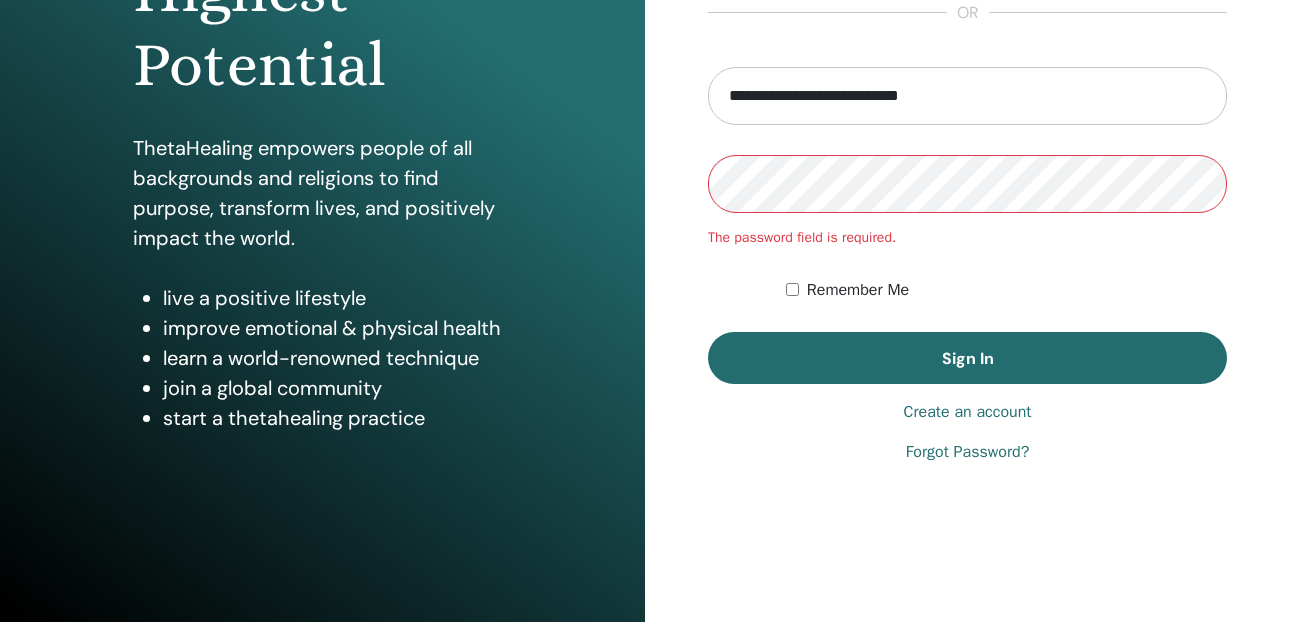 click on "Forgot Password?" at bounding box center (968, 452) 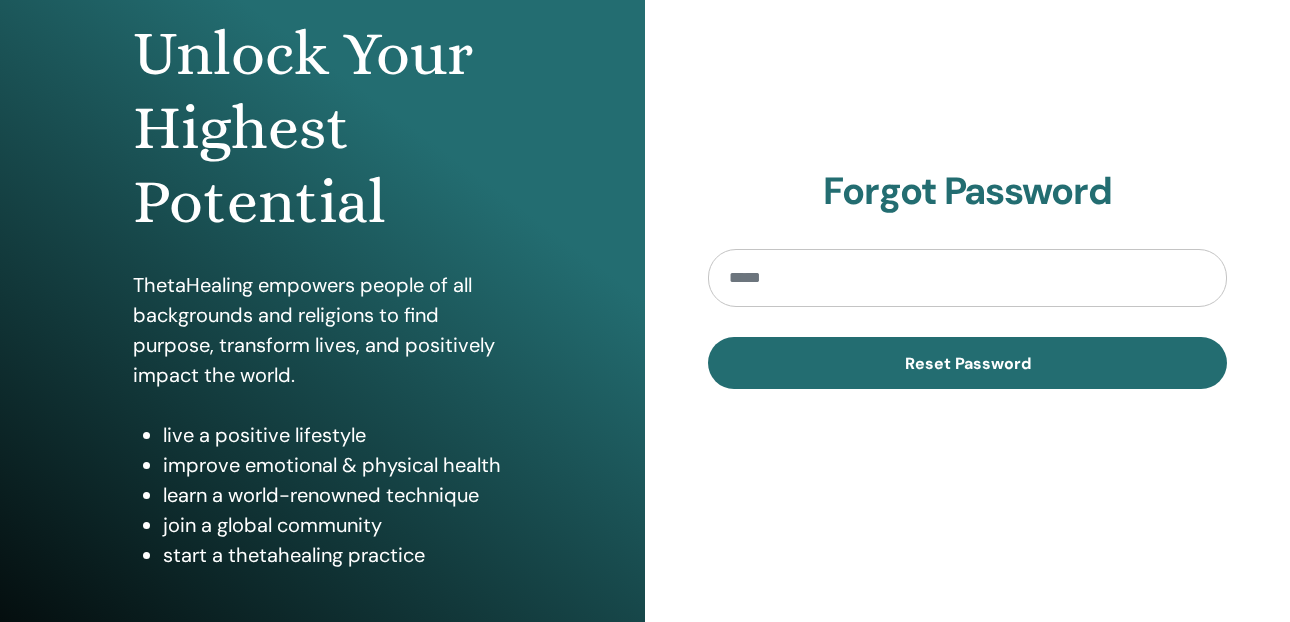 scroll, scrollTop: 200, scrollLeft: 0, axis: vertical 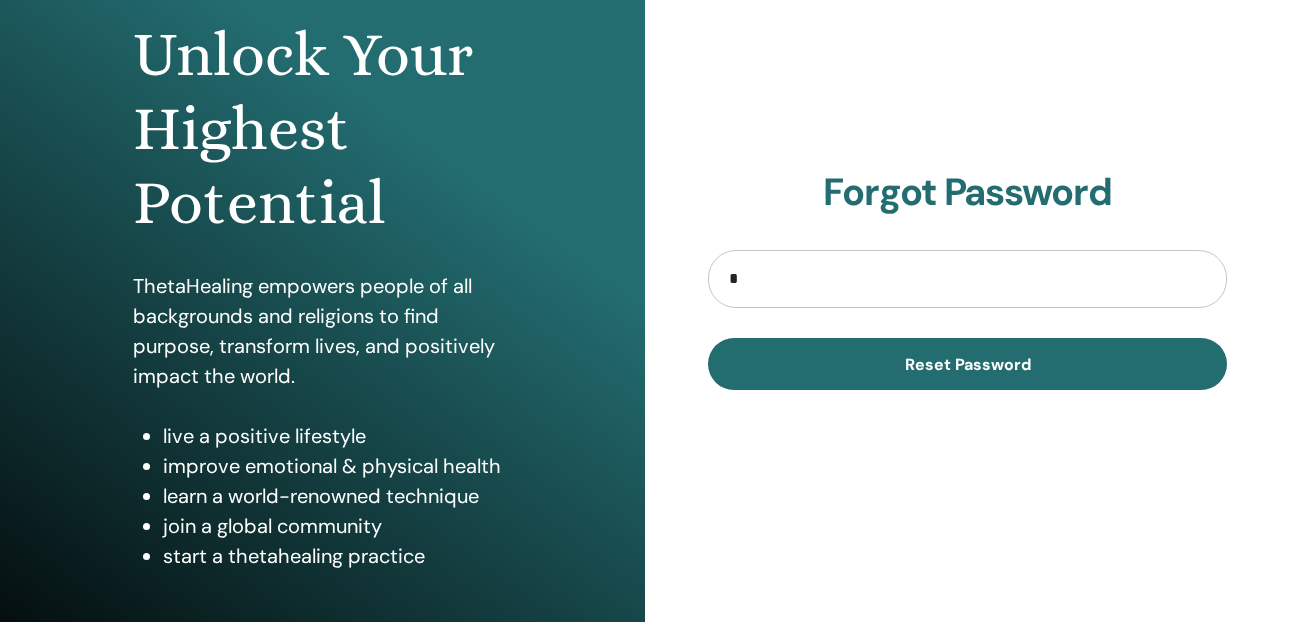 type on "**********" 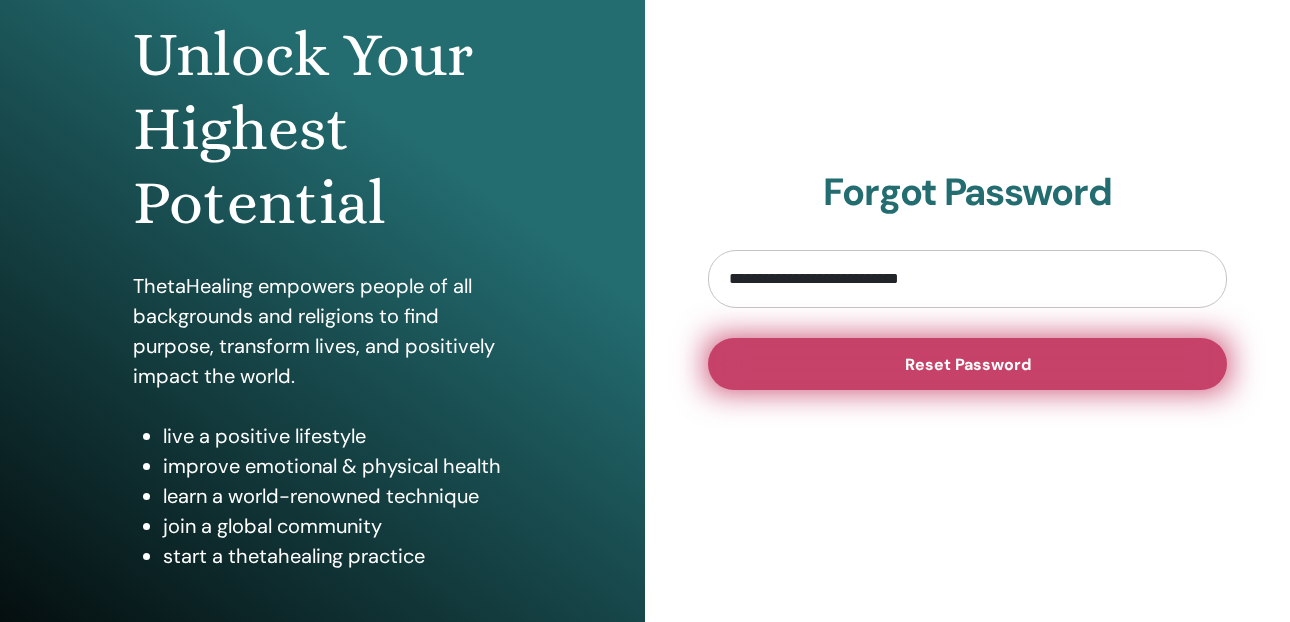 click on "Reset Password" at bounding box center (967, 364) 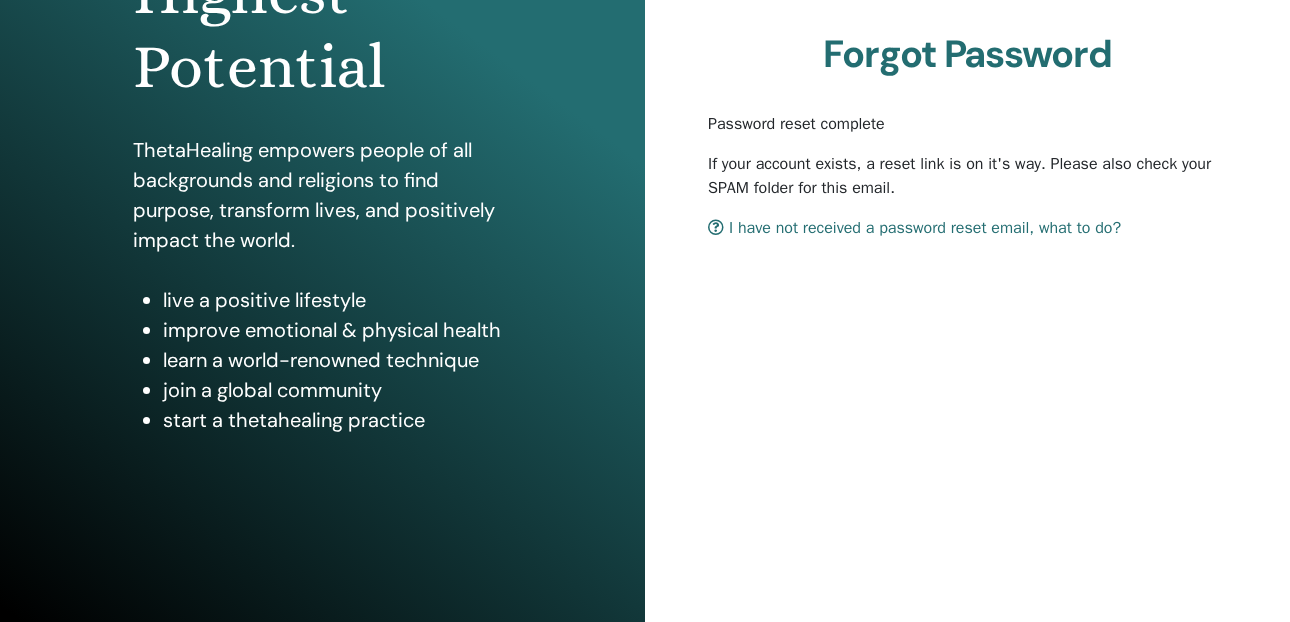scroll, scrollTop: 338, scrollLeft: 0, axis: vertical 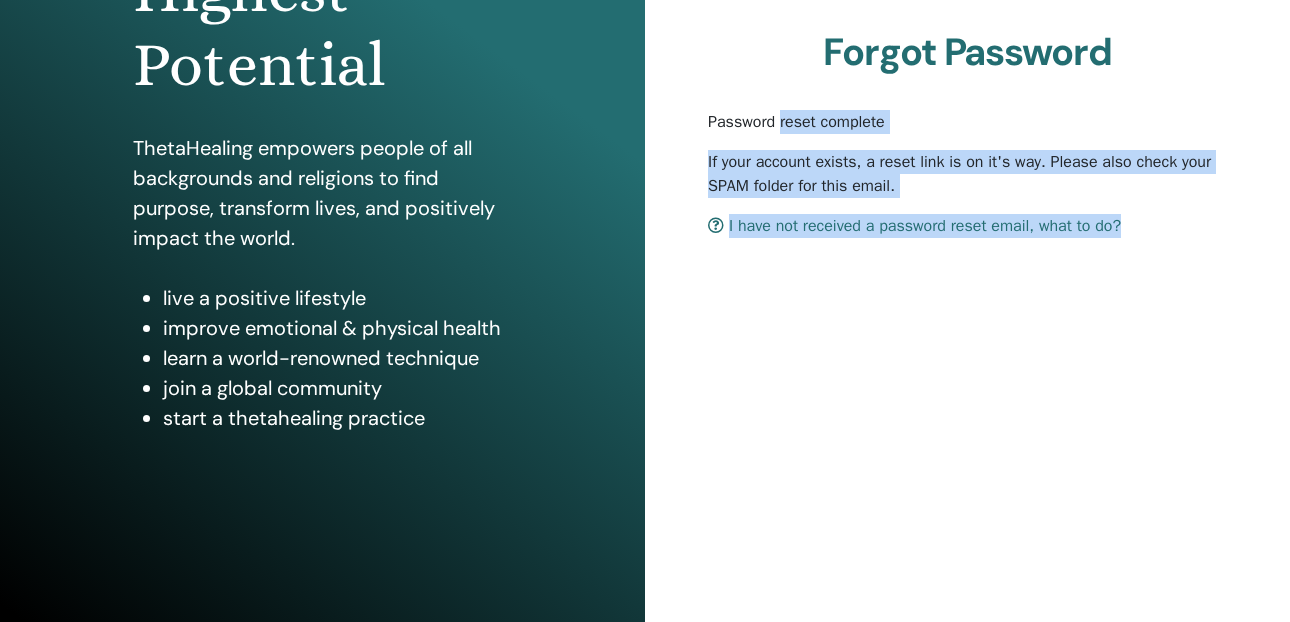 drag, startPoint x: 708, startPoint y: 125, endPoint x: 1147, endPoint y: 242, distance: 454.32367 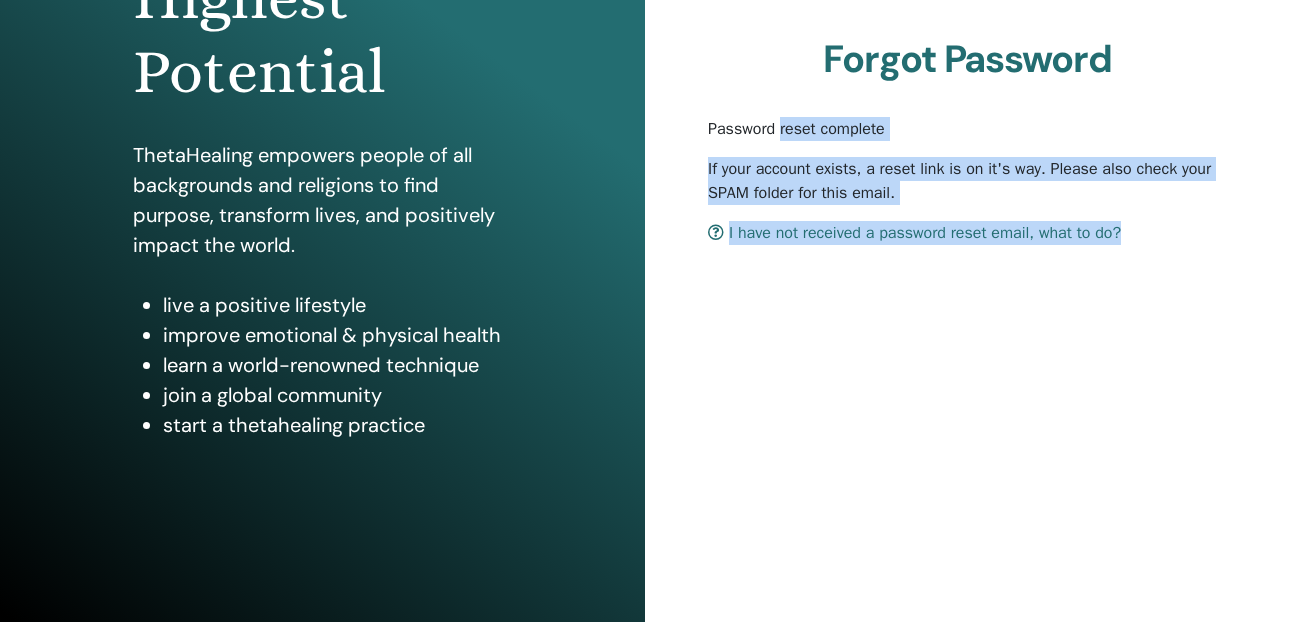 scroll, scrollTop: 338, scrollLeft: 0, axis: vertical 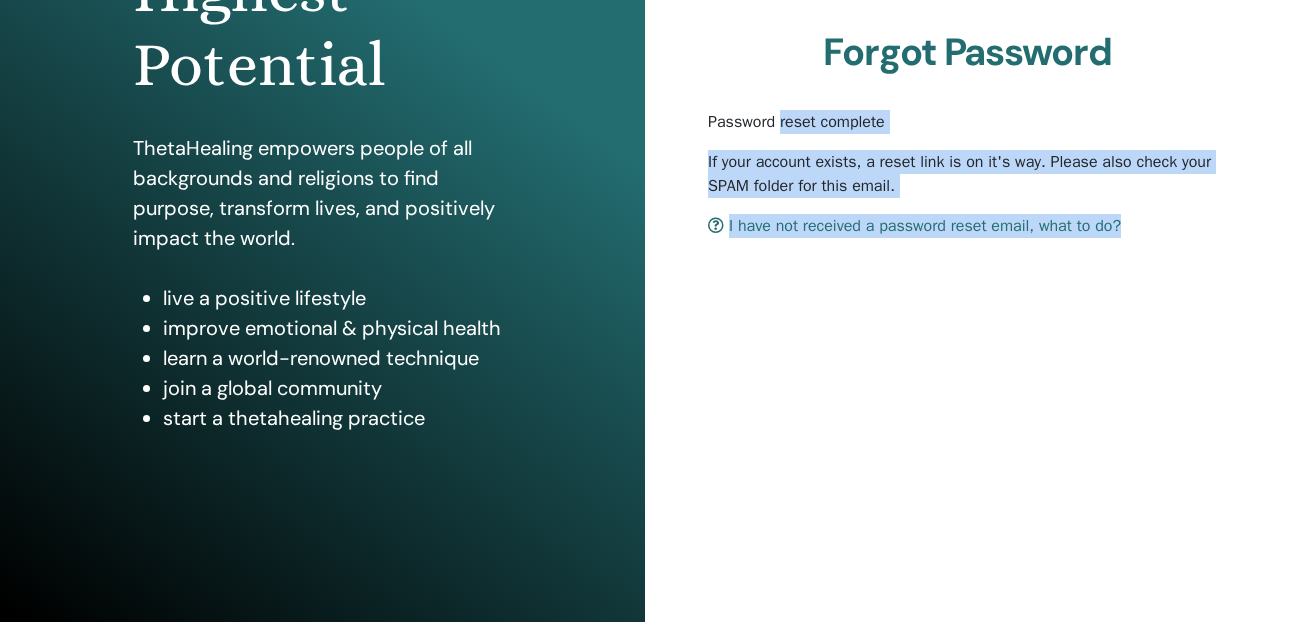 click on "Forgot Password
Password reset complete
If your account exists, a reset link is on it's way. Please also check your SPAM folder for this email.
I have not received a password reset email, what to do?" at bounding box center (967, 142) 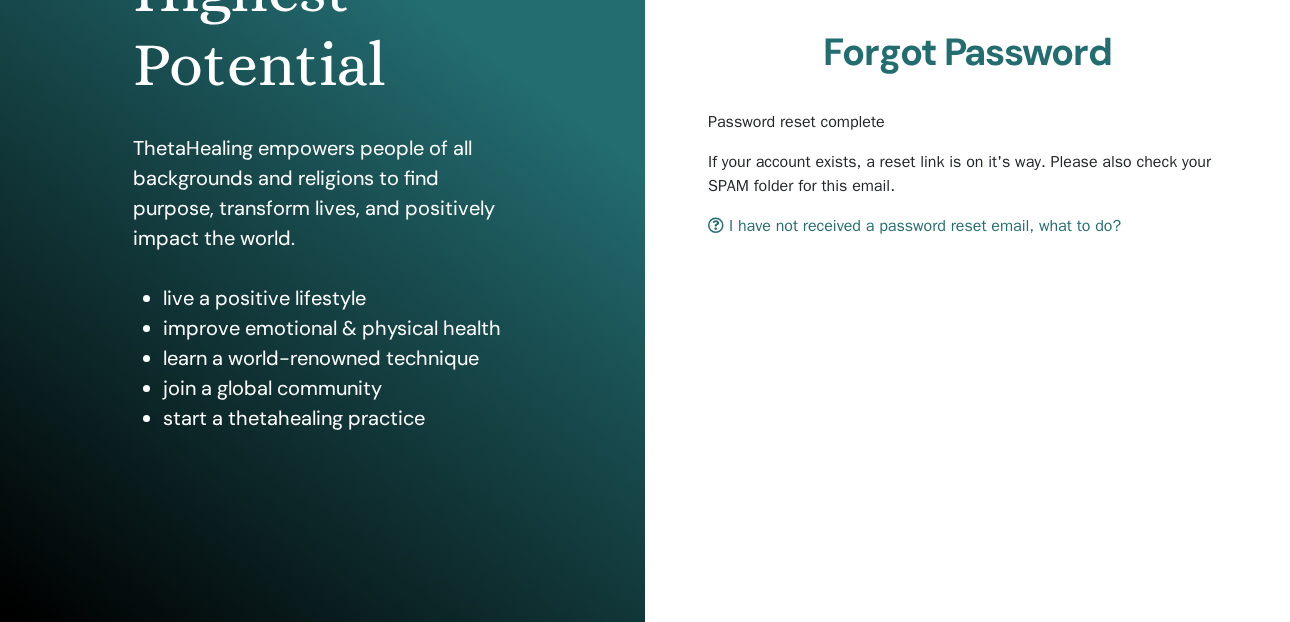 click on "I have not received a password reset email, what to do?" at bounding box center [914, 226] 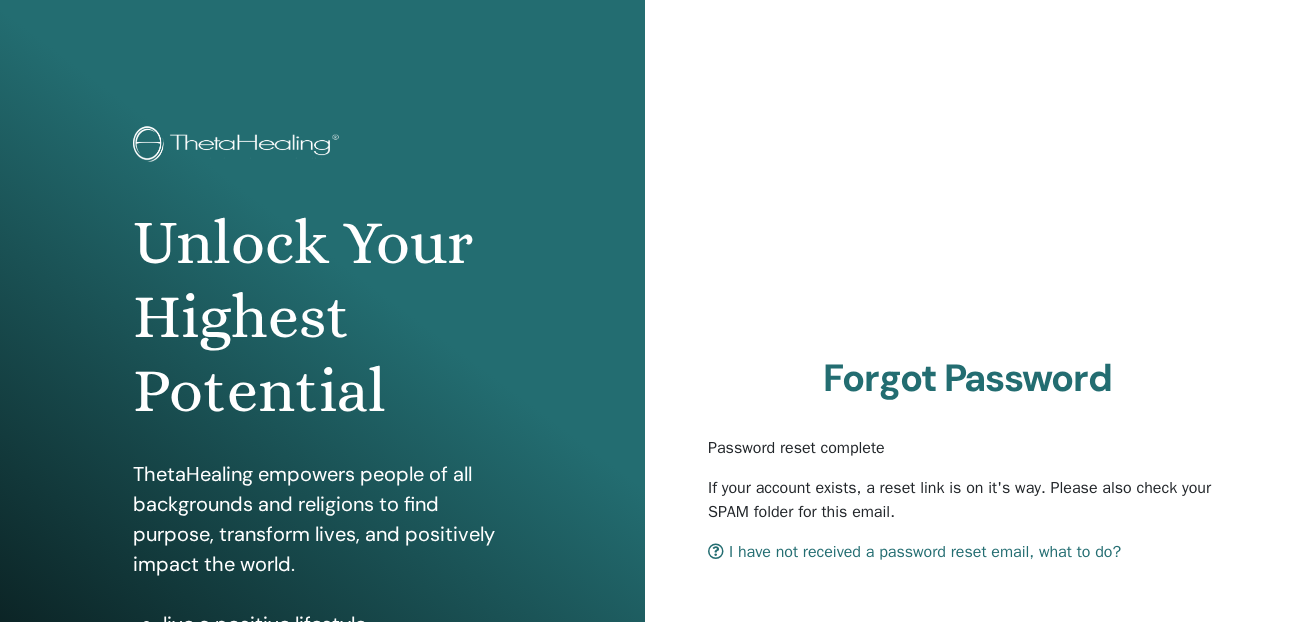 scroll, scrollTop: 0, scrollLeft: 0, axis: both 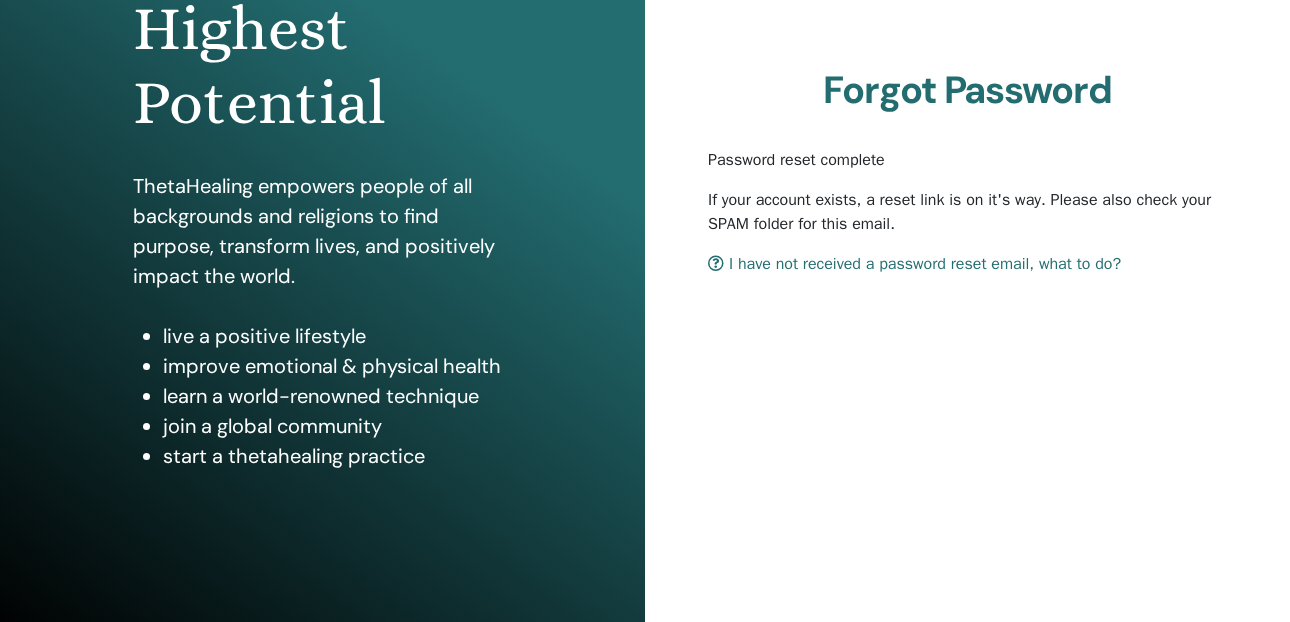 drag, startPoint x: 714, startPoint y: 159, endPoint x: 915, endPoint y: 229, distance: 212.84032 